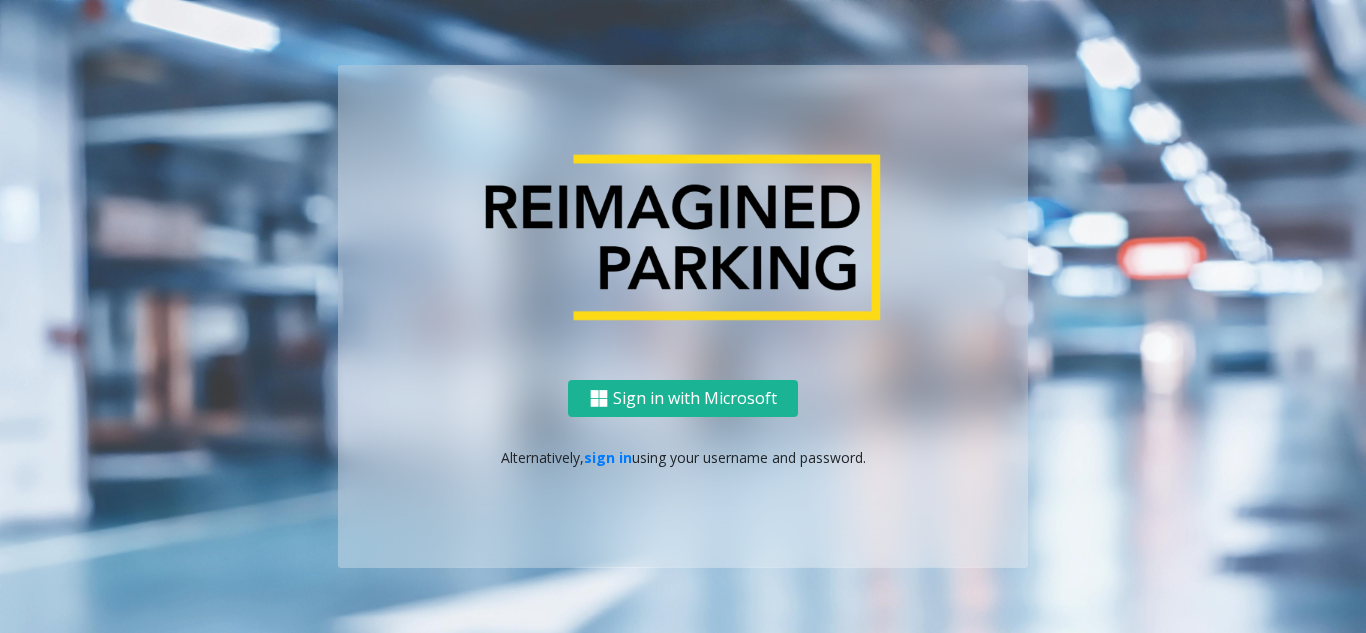scroll, scrollTop: 0, scrollLeft: 0, axis: both 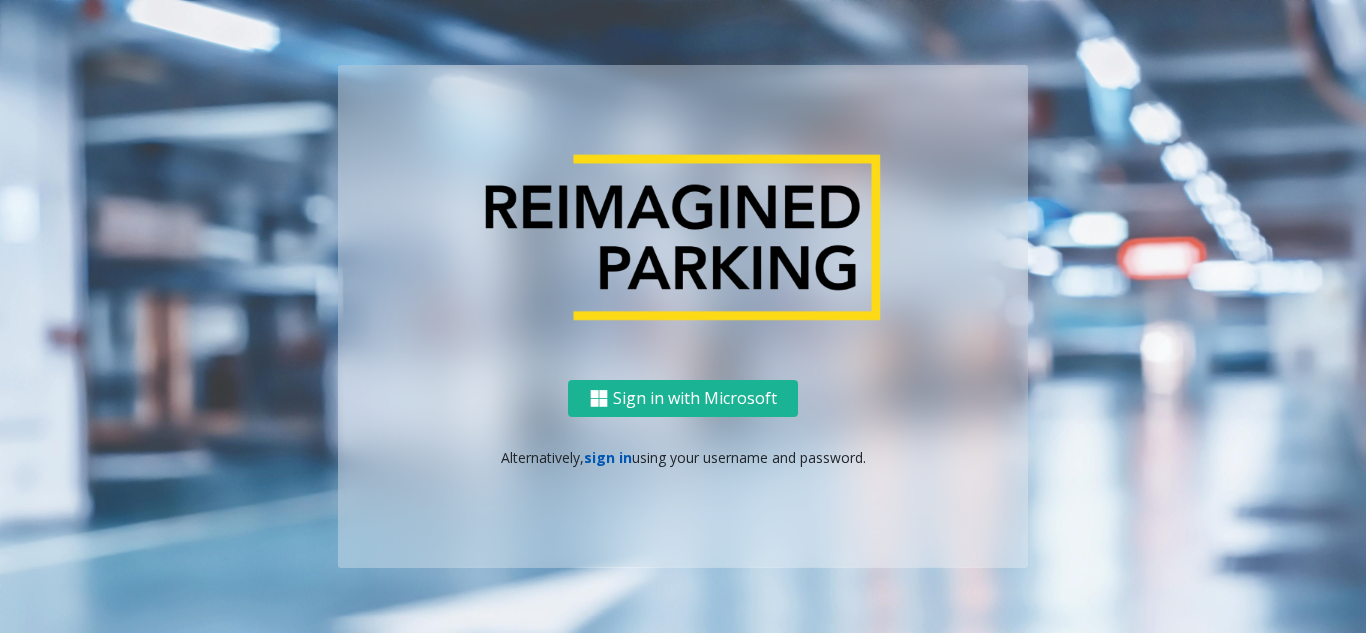 click on "sign in" 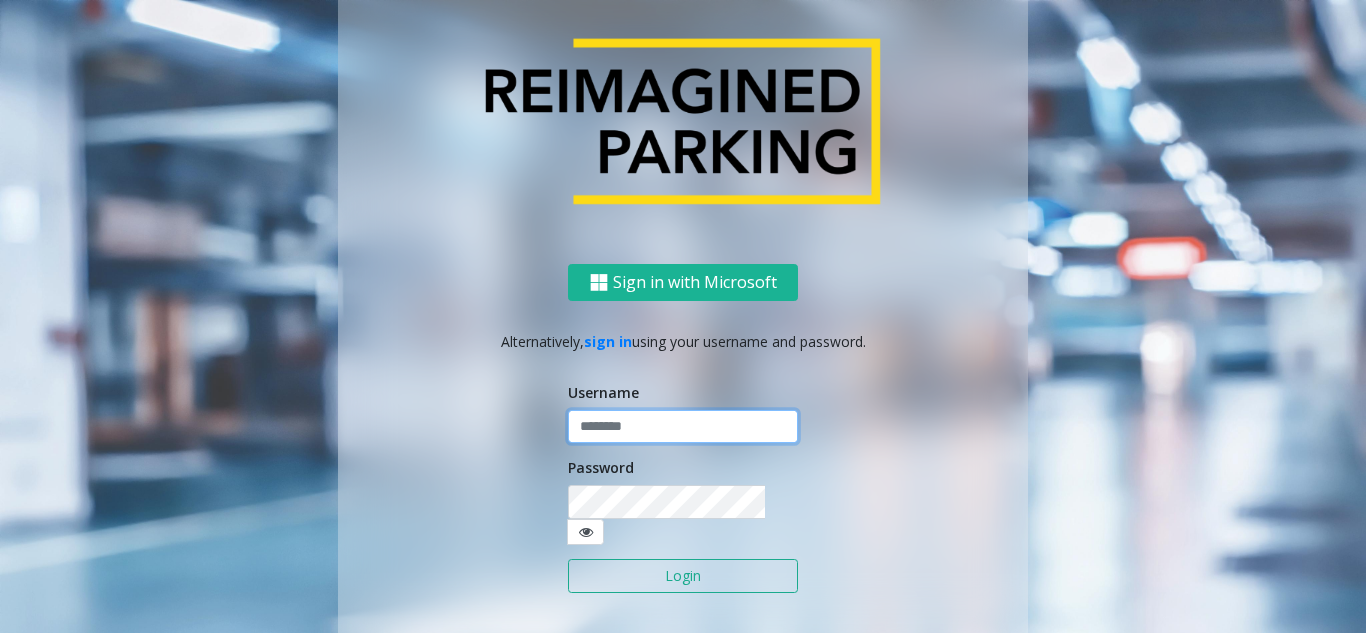 click 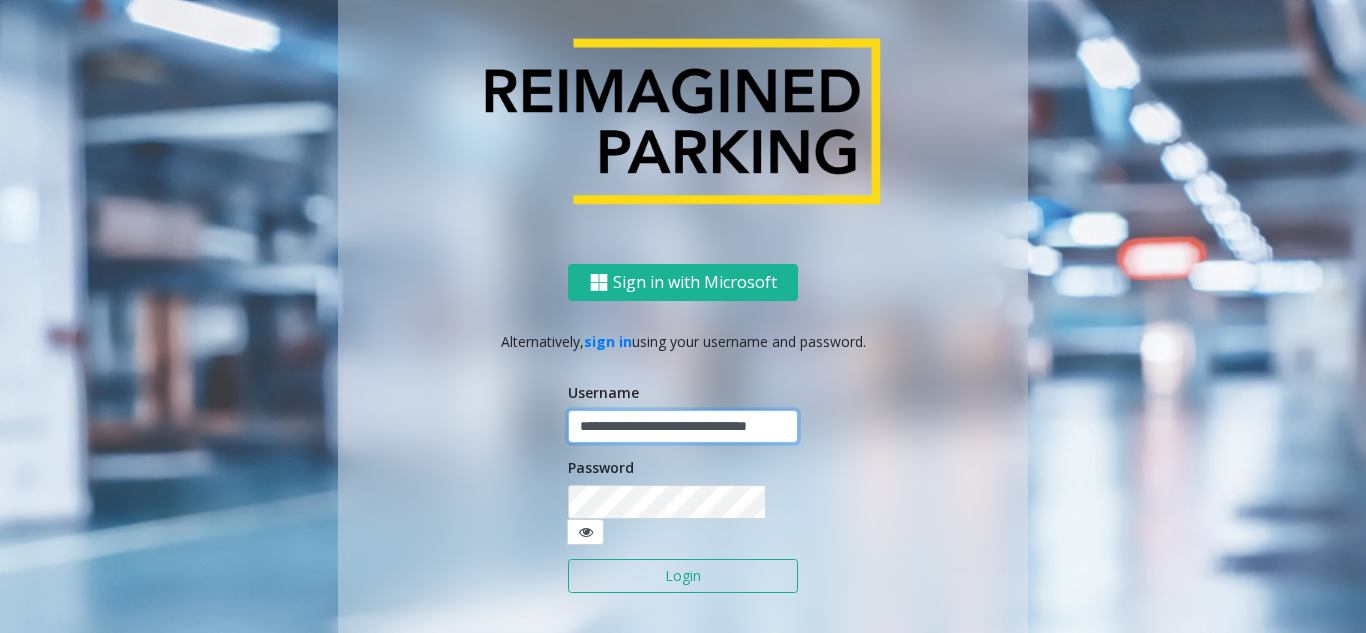 scroll, scrollTop: 0, scrollLeft: 32, axis: horizontal 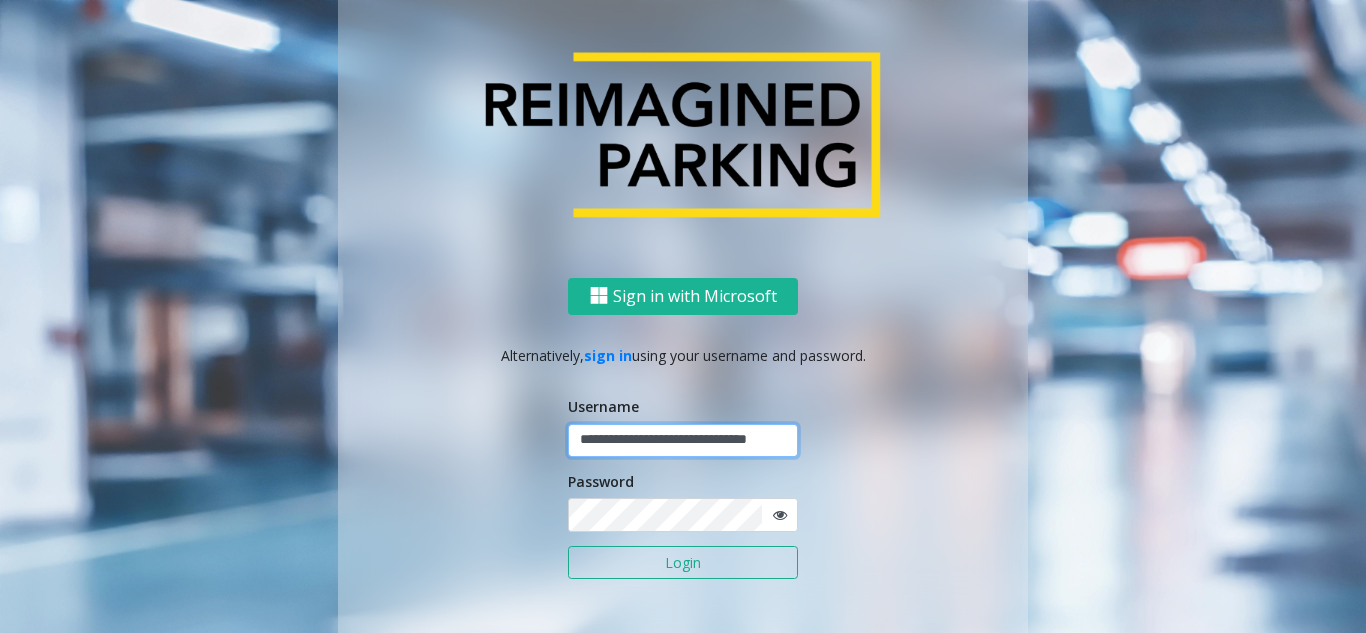type on "**********" 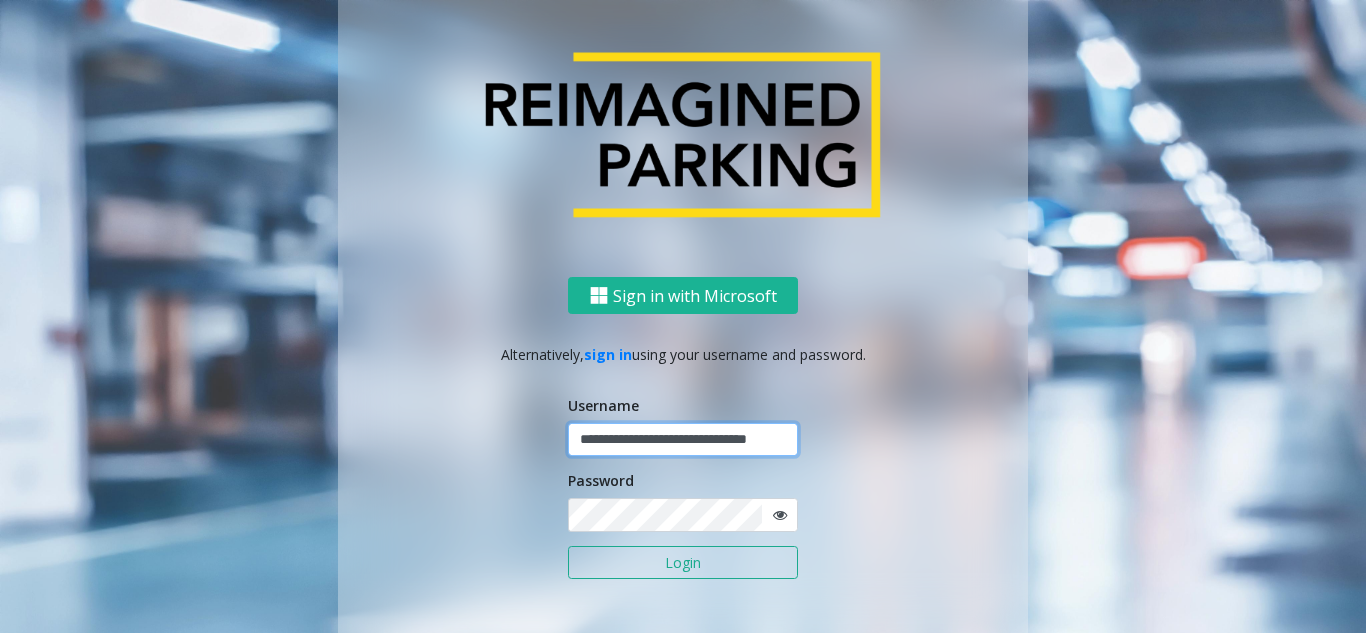 scroll, scrollTop: 0, scrollLeft: 0, axis: both 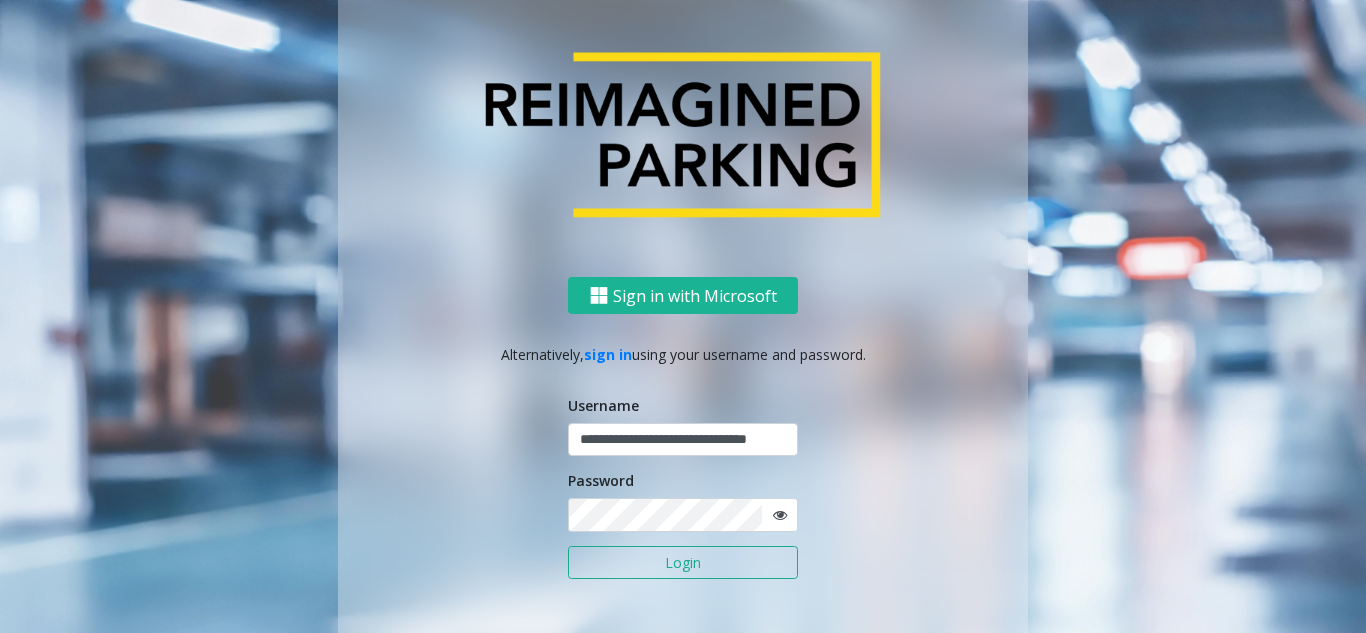 click on "**********" 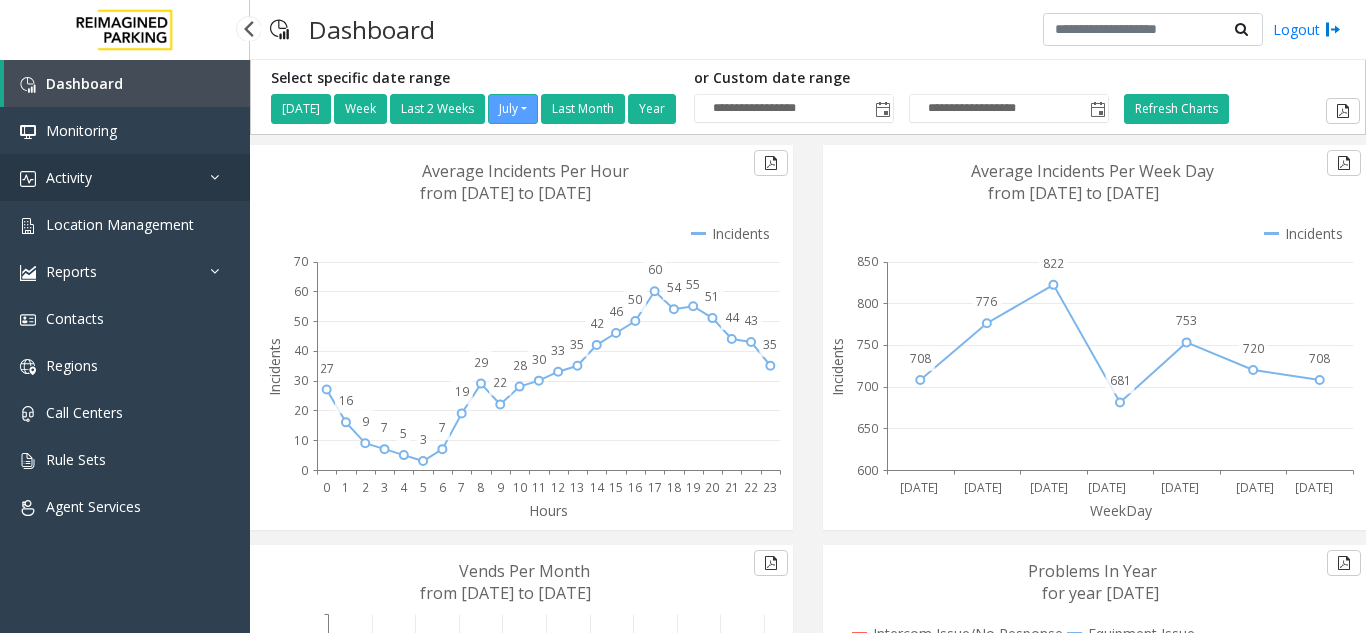click on "Activity" at bounding box center (125, 177) 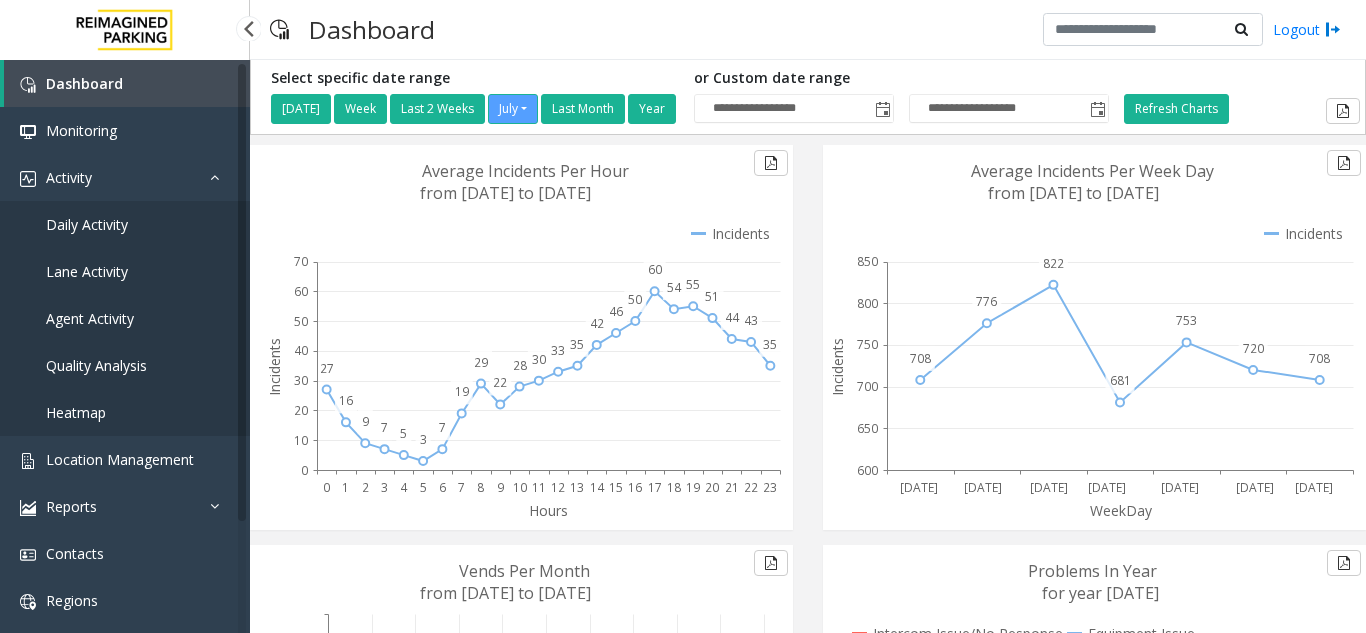 click on "Agent Activity" at bounding box center [125, 318] 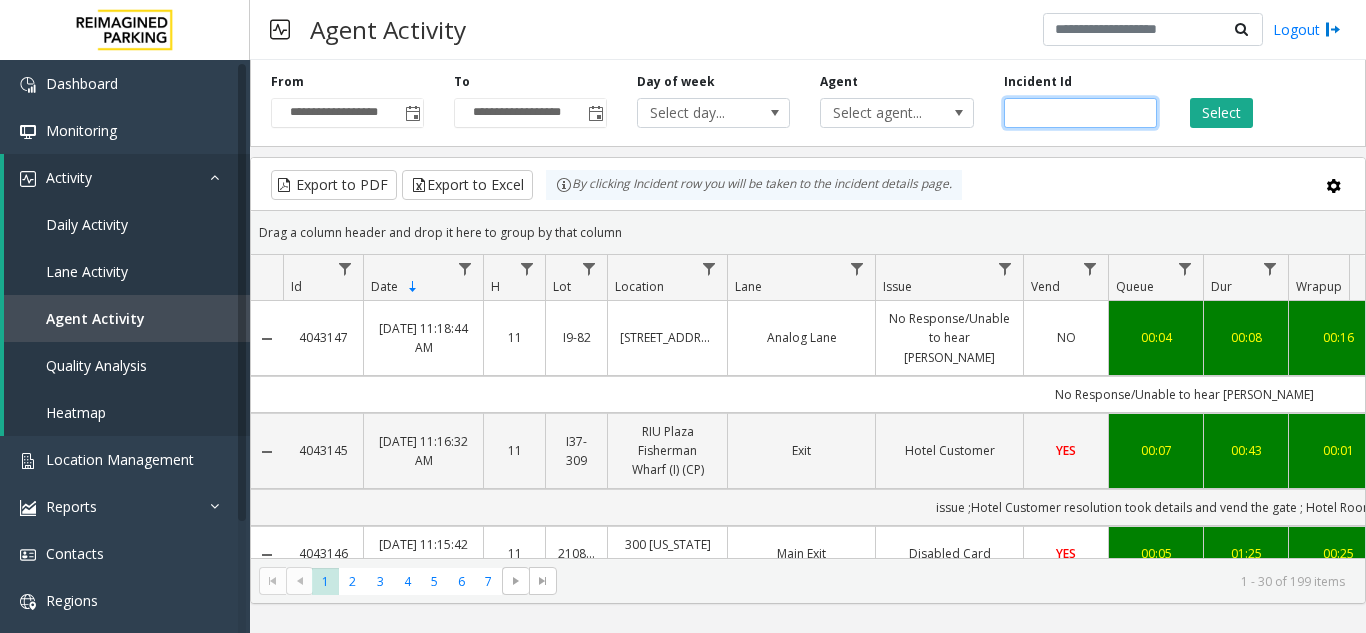 click 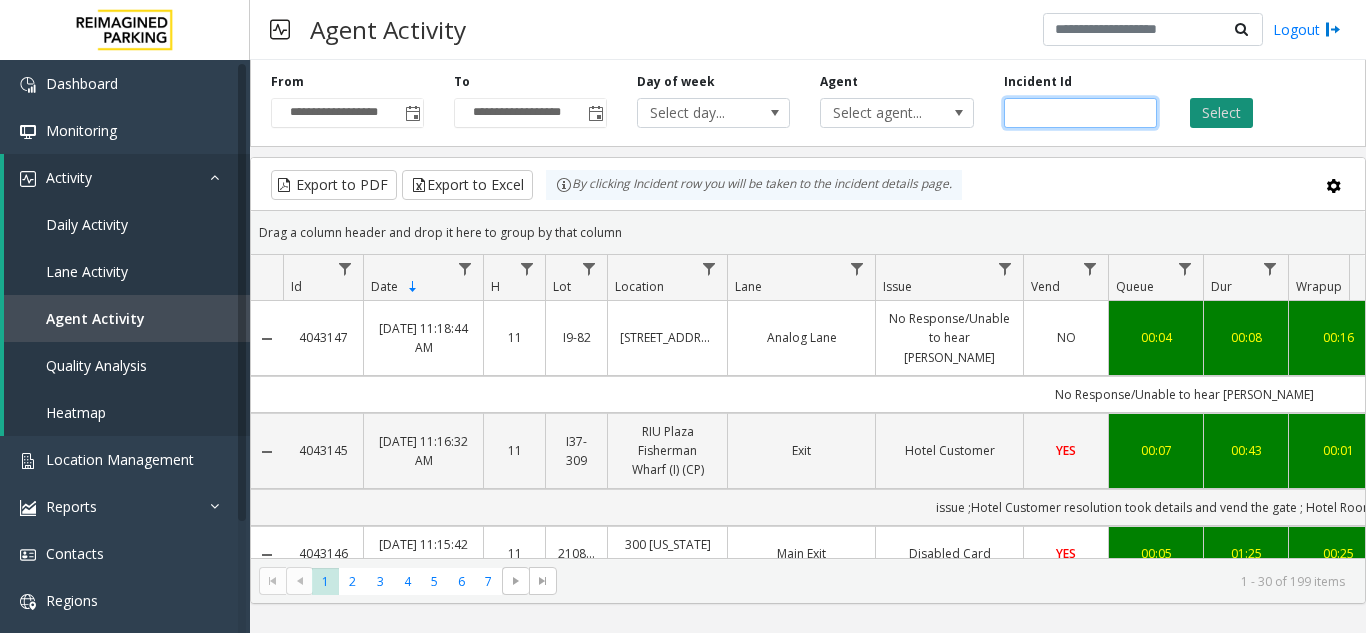 type on "*******" 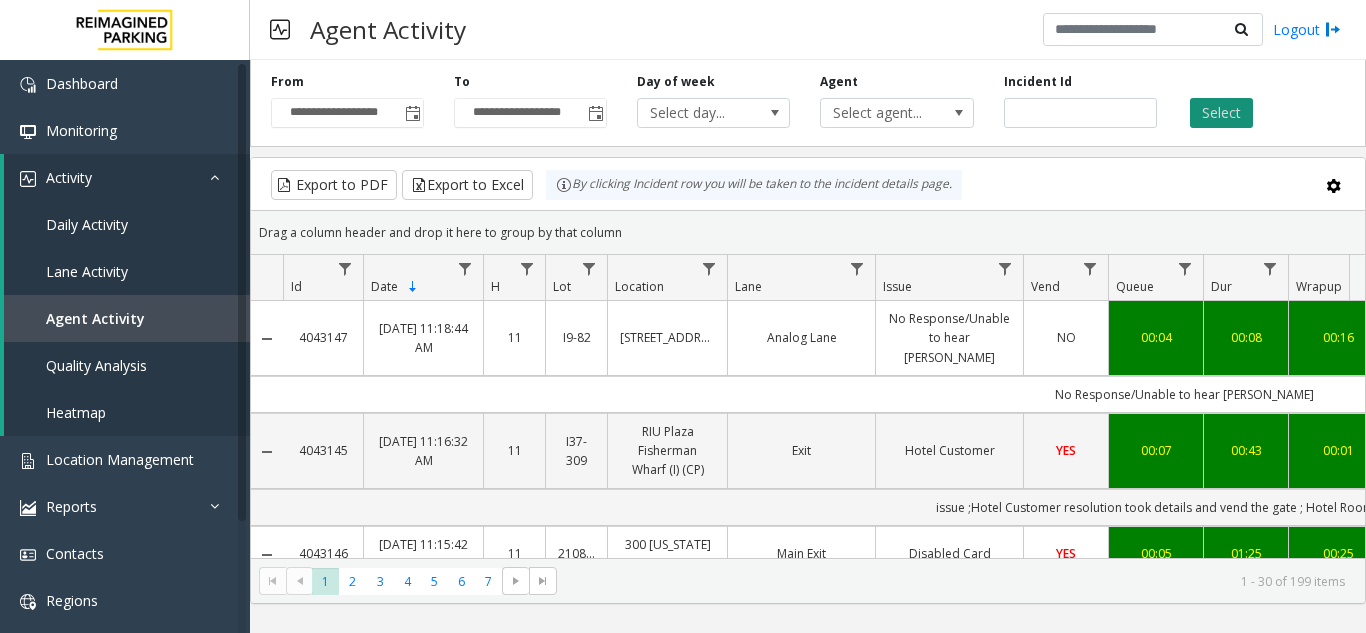 click on "Select" 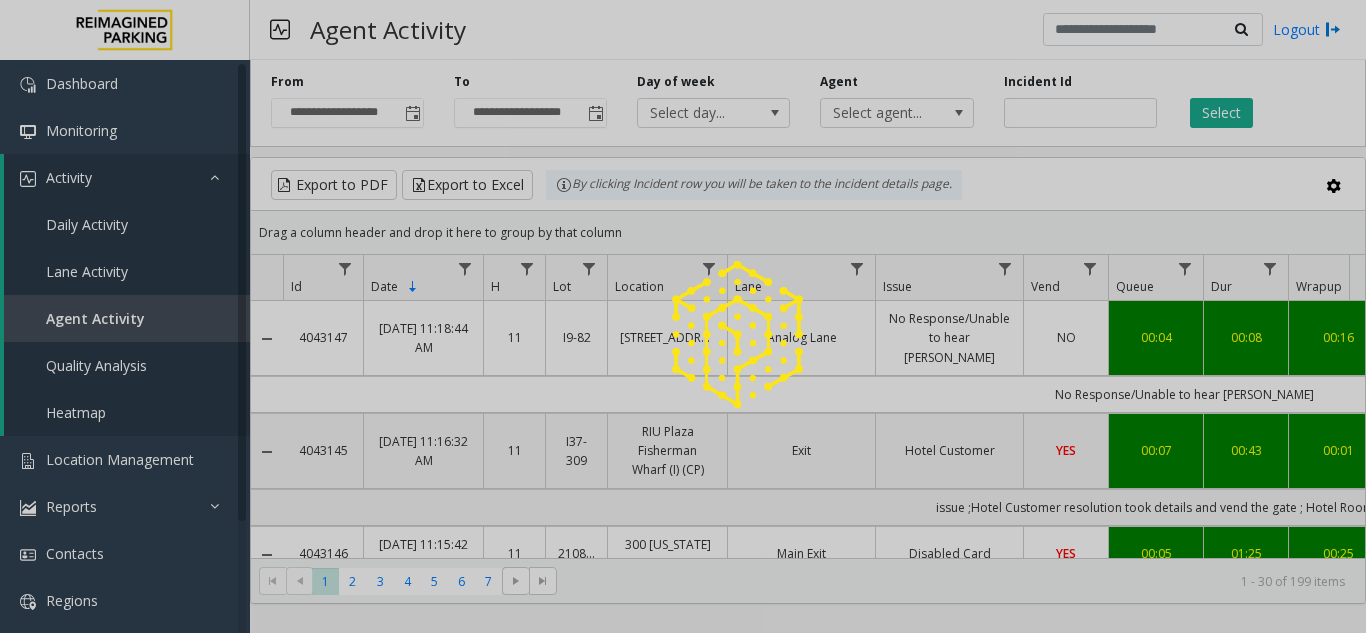 click 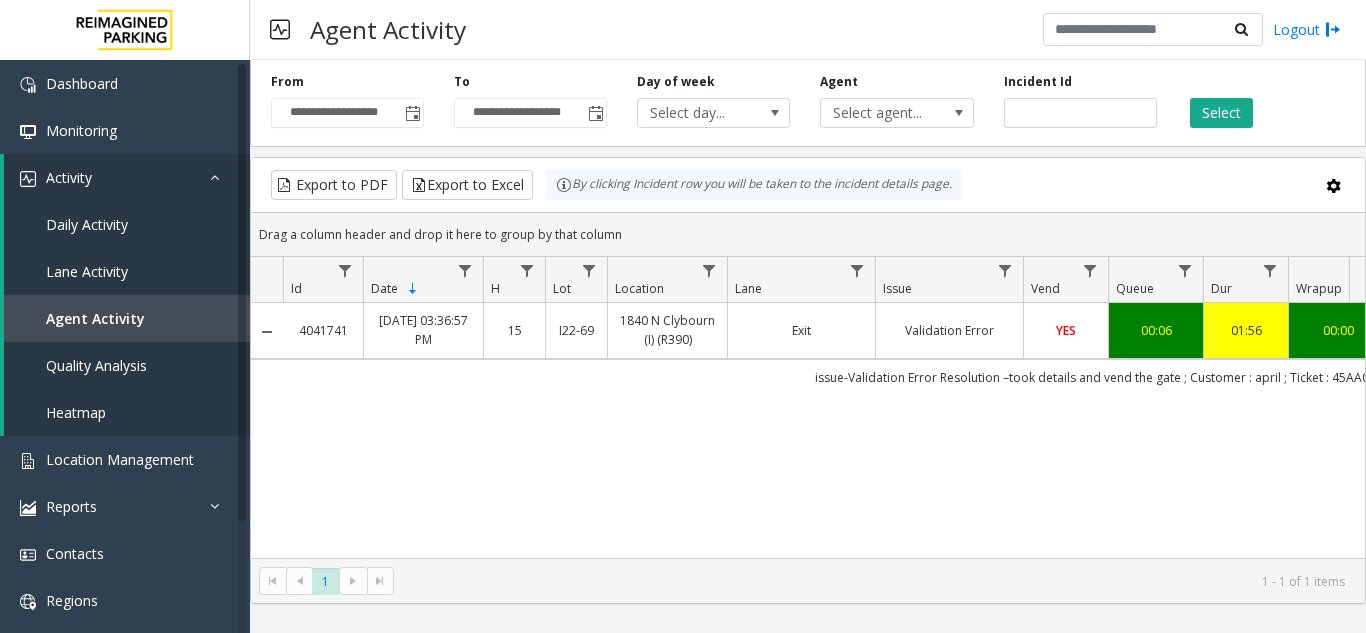 scroll, scrollTop: 0, scrollLeft: 128, axis: horizontal 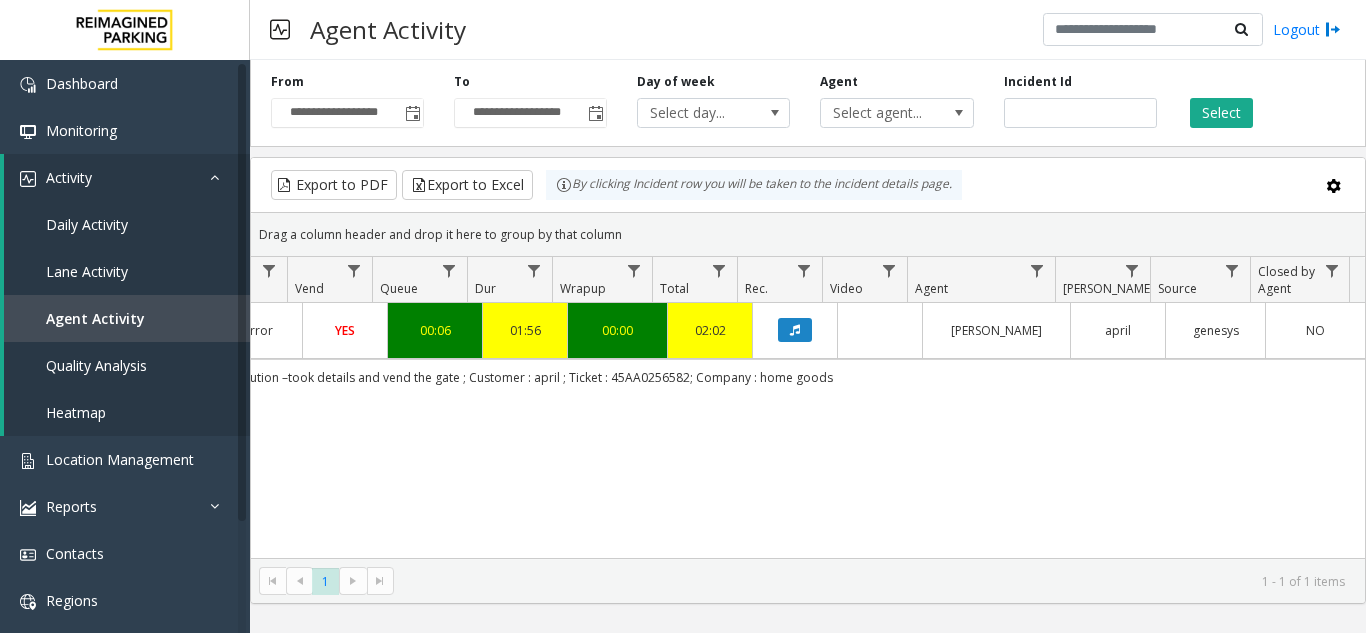 click on "issue-Validation Error
Resolution –took details and vend the gate ; Customer : april ; Ticket : 45AA0256582; Company  : home goods" 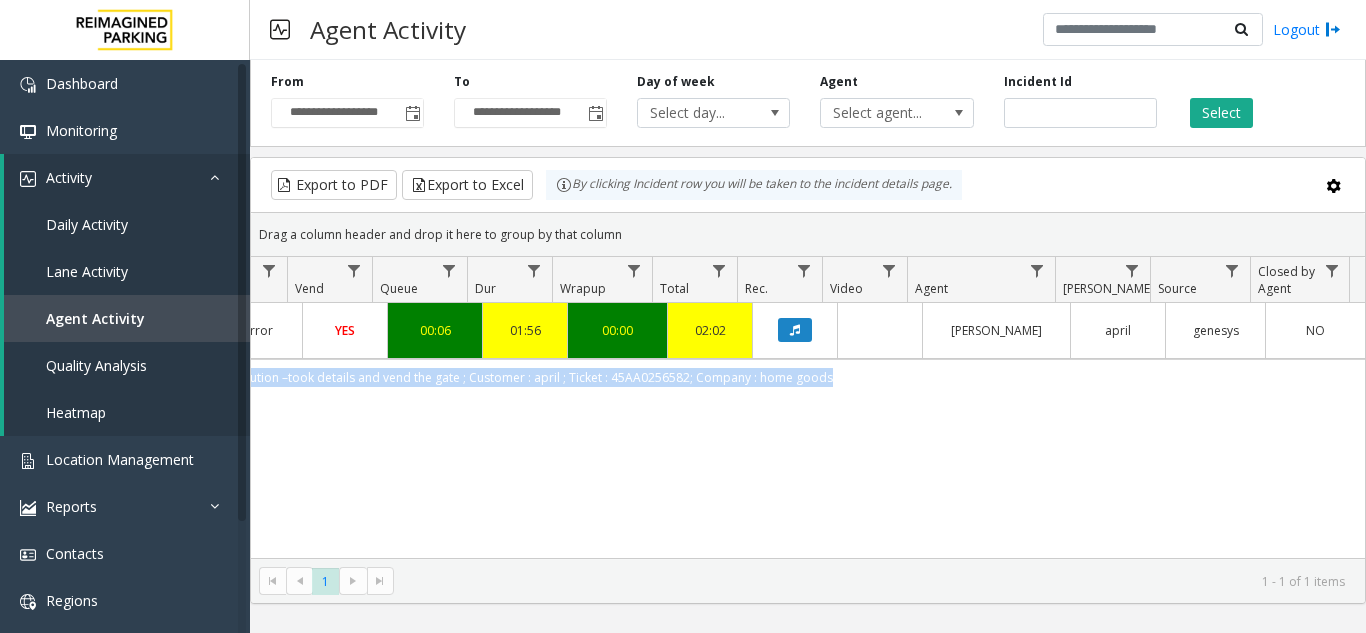 click on "issue-Validation Error
Resolution –took details and vend the gate ; Customer : april ; Ticket : 45AA0256582; Company  : home goods" 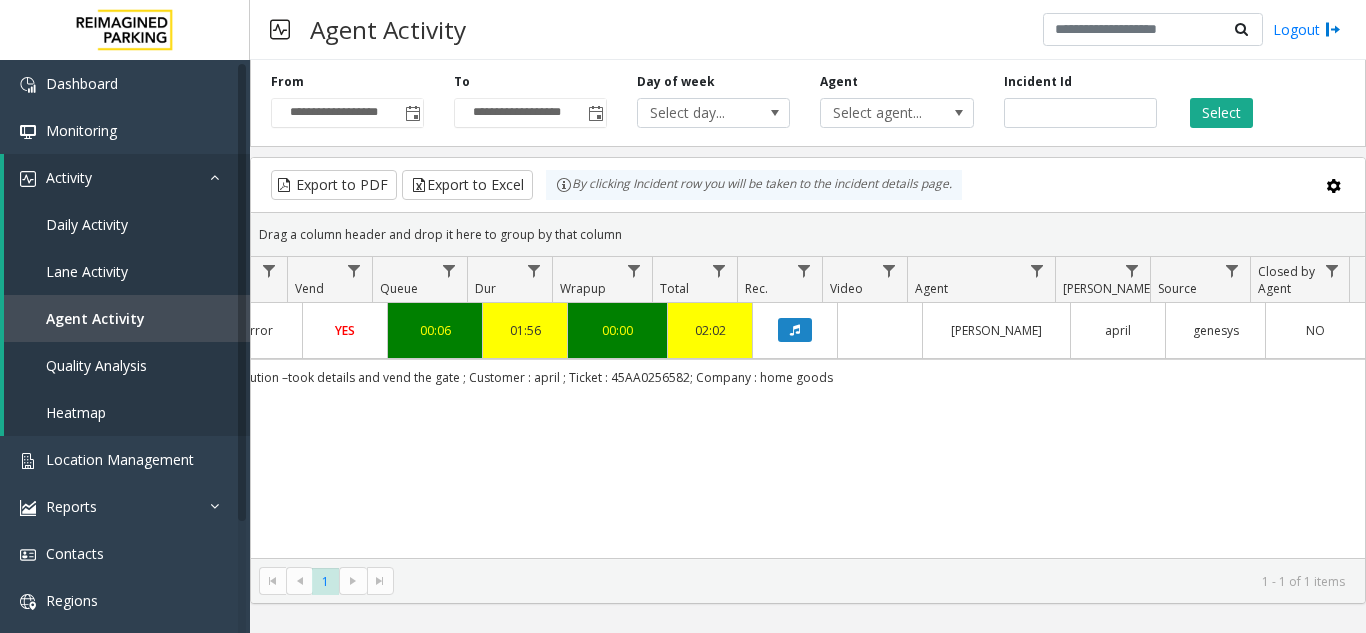 scroll, scrollTop: 0, scrollLeft: 724, axis: horizontal 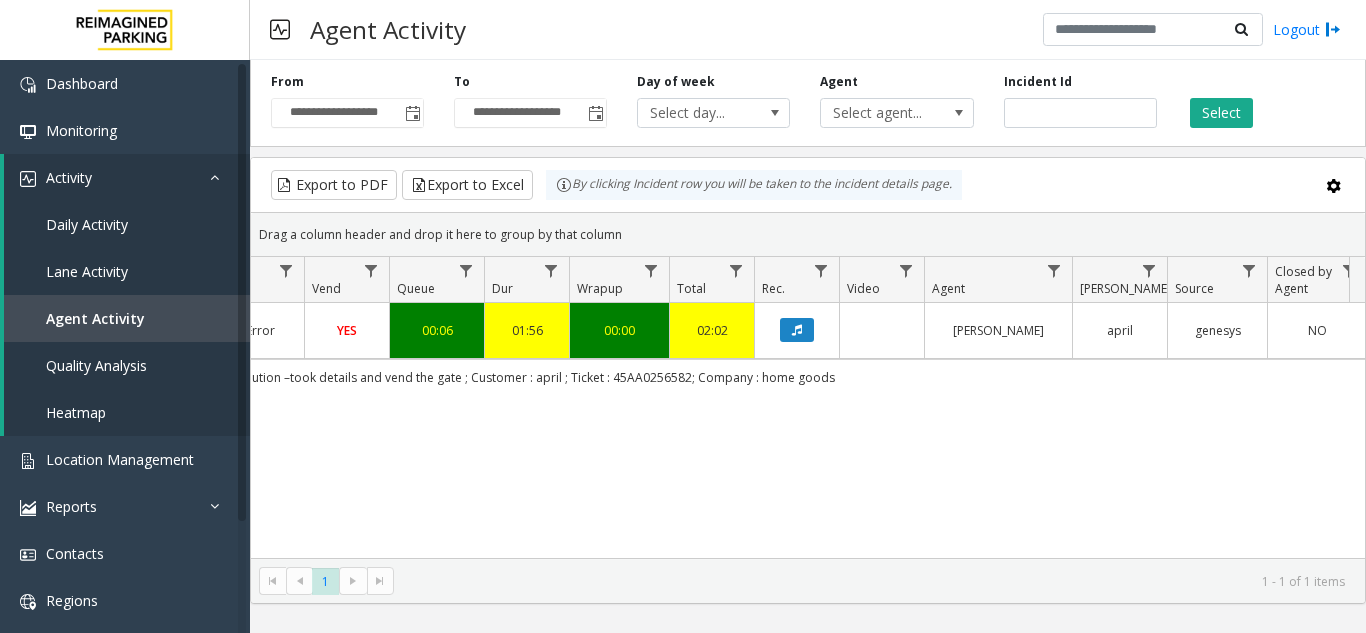 click on "issue-Validation Error
Resolution –took details and vend the gate ; Customer : april ; Ticket : 45AA0256582; Company  : home goods" 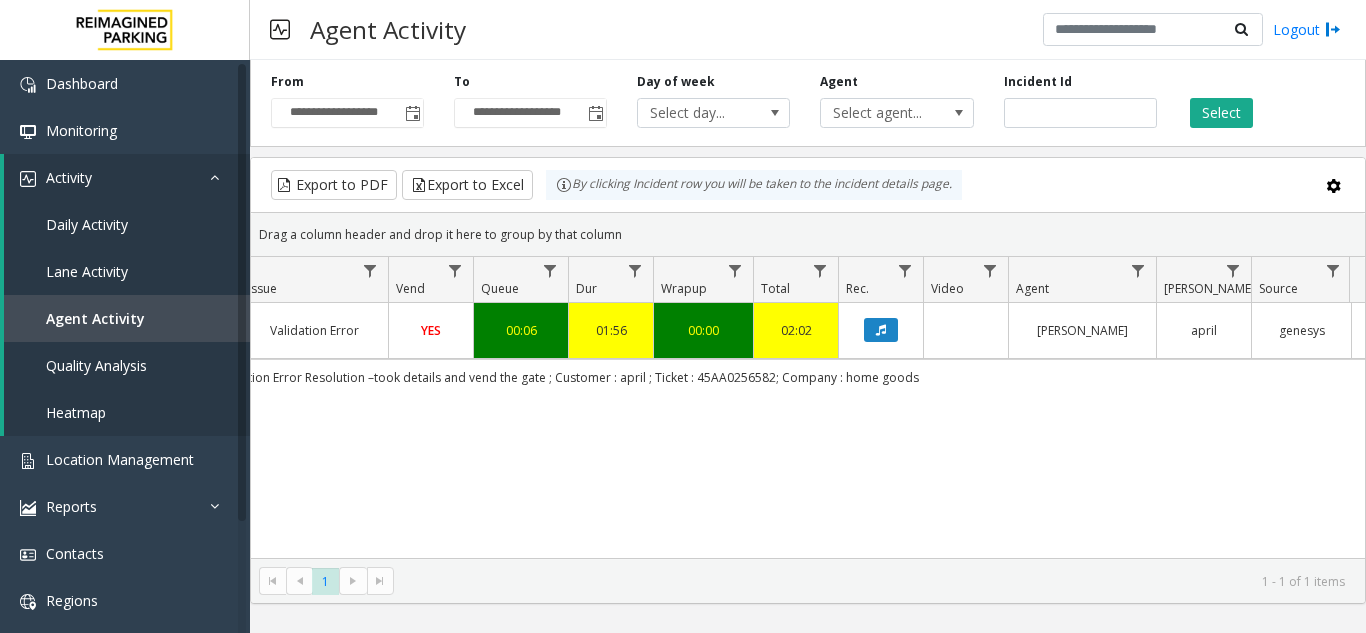 scroll, scrollTop: 0, scrollLeft: 154, axis: horizontal 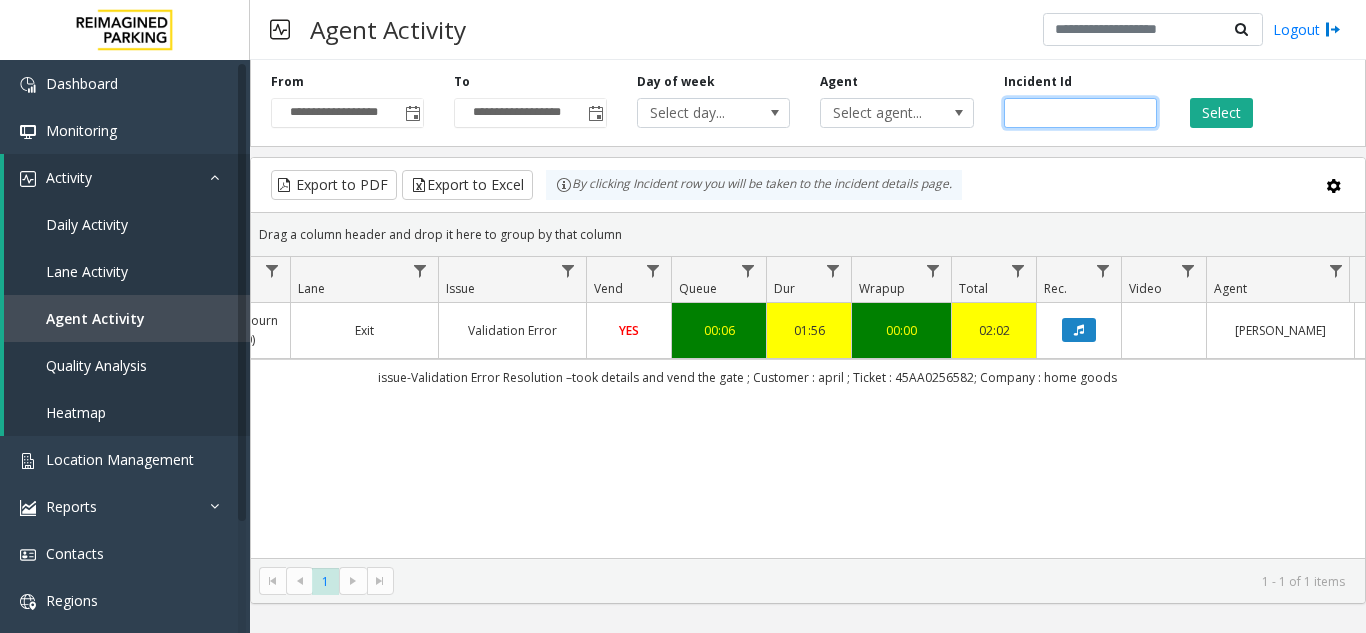click on "*******" 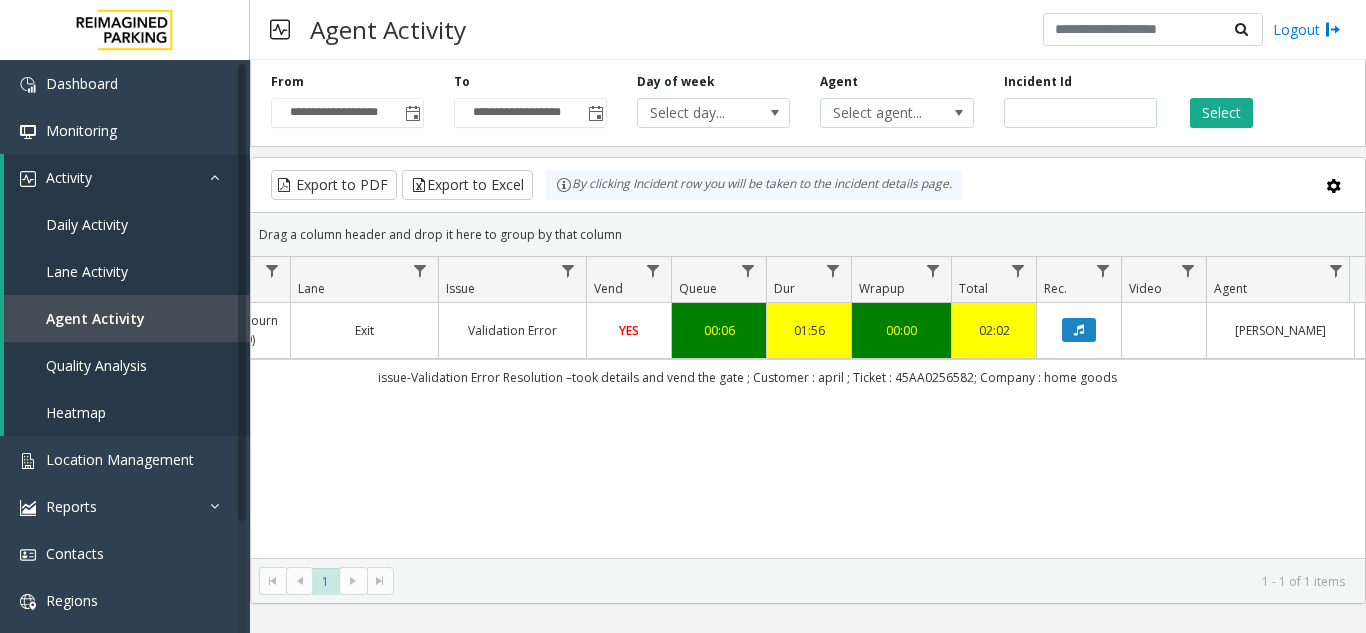 scroll, scrollTop: 0, scrollLeft: 391, axis: horizontal 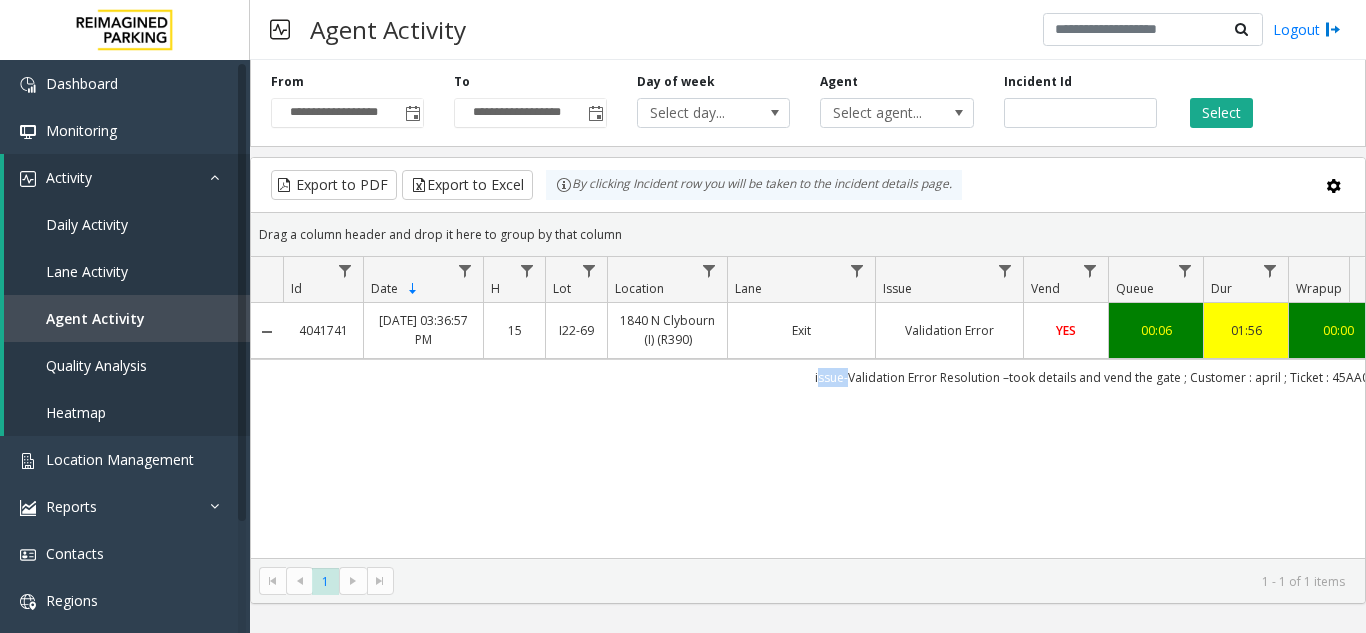 click on "issue-Validation Error
Resolution –took details and vend the gate ; Customer : april ; Ticket : 45AA0256582; Company  : home goods" 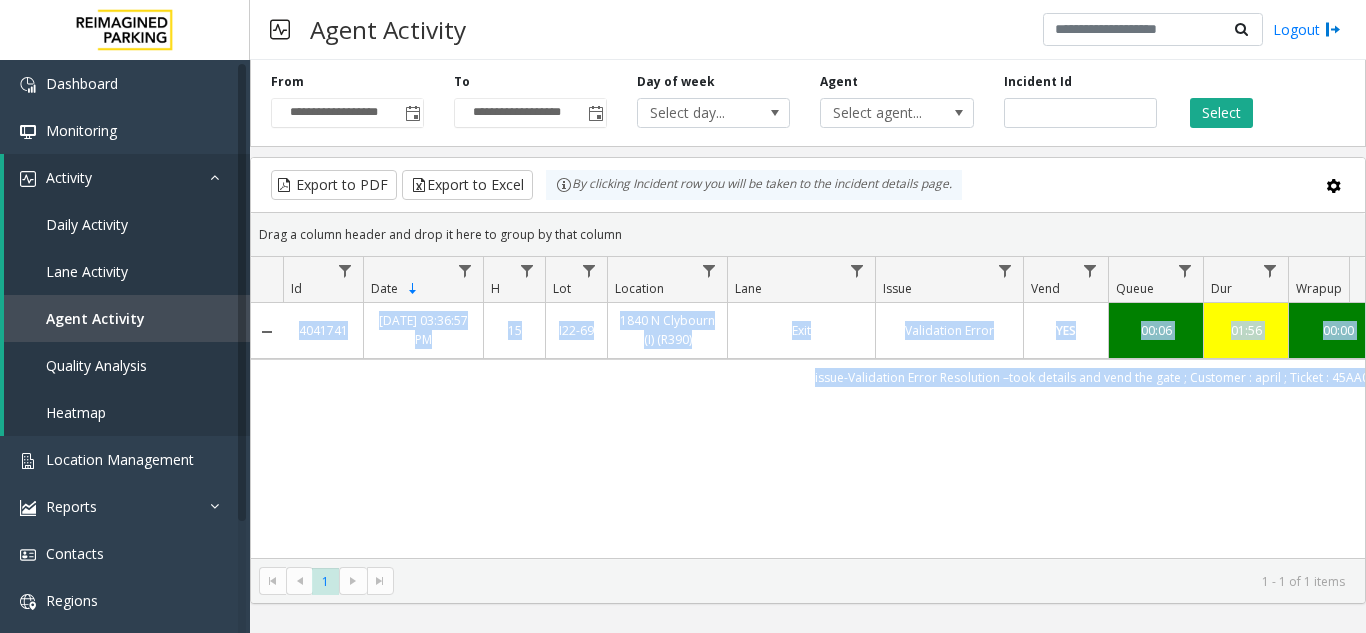 drag, startPoint x: 349, startPoint y: 385, endPoint x: 675, endPoint y: 421, distance: 327.98172 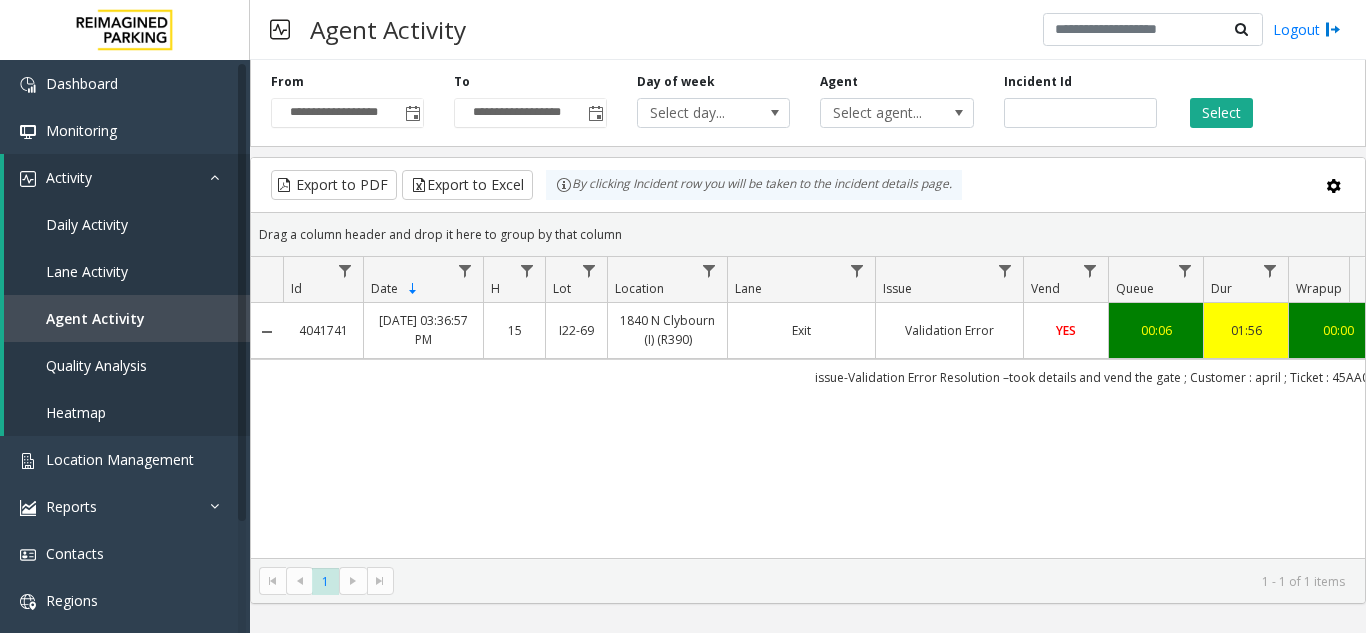 click on "4041741   [DATE] 03:36:57 PM
15   I22-69   1840 N Clybourn (I) (R390)   Exit   Validation Error   YES   00:06   01:56   00:00   02:02   Lehar [PERSON_NAME]    genesys   NO   issue-Validation Error
Resolution –took details and vend the gate ; Customer : april ; Ticket : 45AA0256582; Company  : home goods" 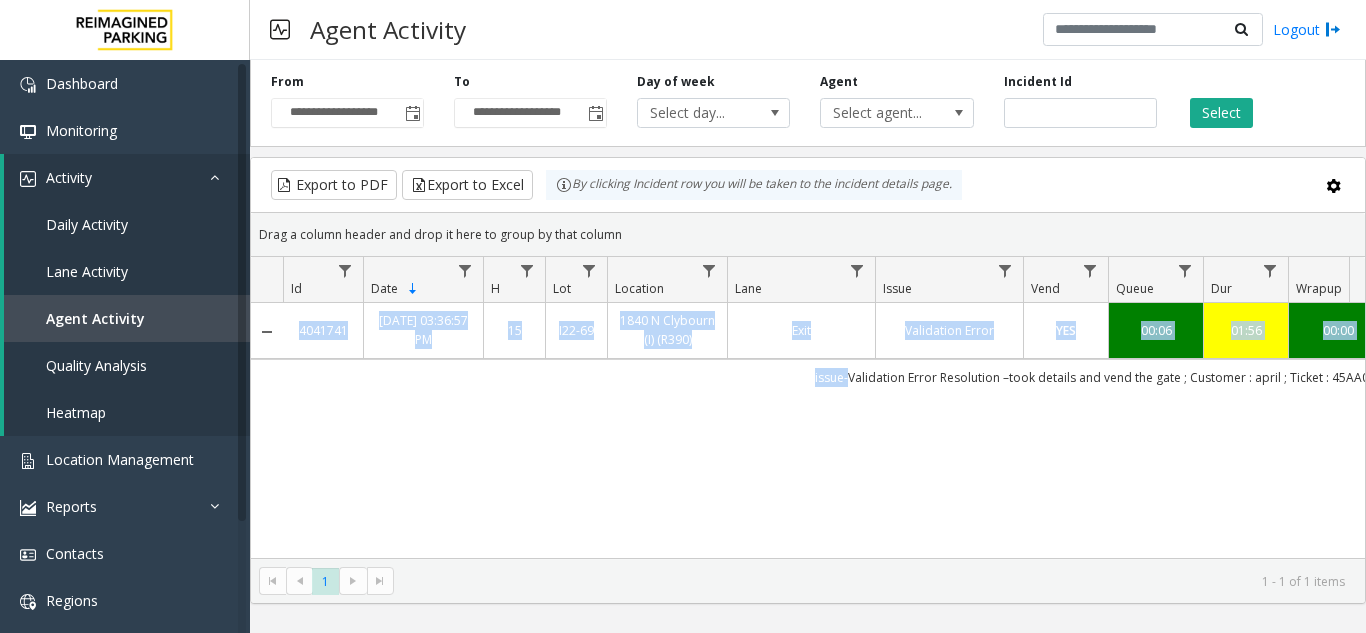 drag, startPoint x: 675, startPoint y: 421, endPoint x: 763, endPoint y: 375, distance: 99.29753 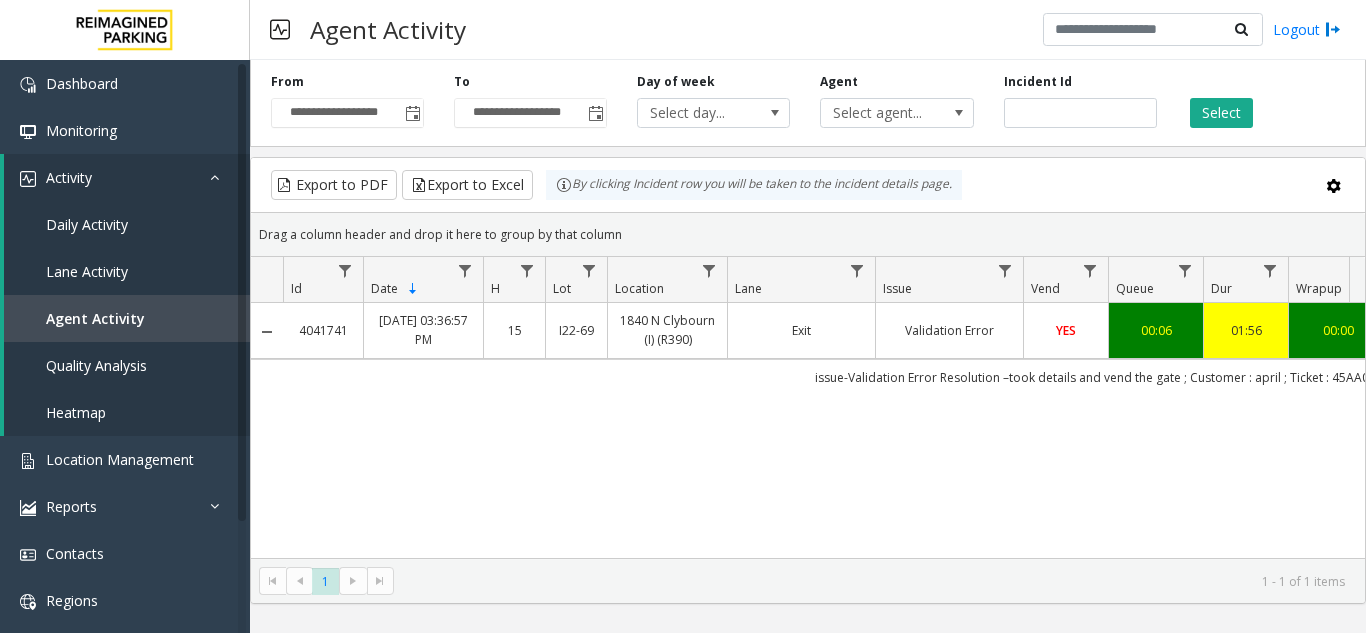 click on "4041741   [DATE] 03:36:57 PM
15   I22-69   1840 N Clybourn (I) (R390)   Exit   Validation Error   YES   00:06   01:56   00:00   02:02   Lehar [PERSON_NAME]    genesys   NO   issue-Validation Error
Resolution –took details and vend the gate ; Customer : april ; Ticket : 45AA0256582; Company  : home goods" 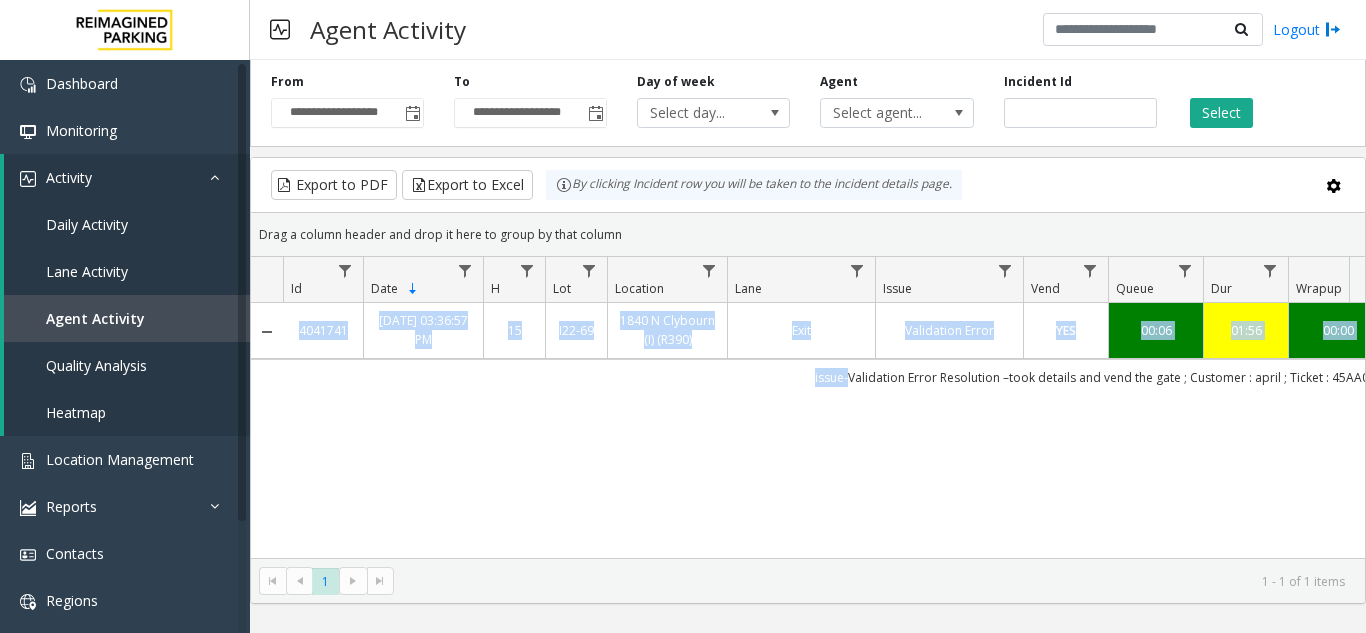 drag, startPoint x: 574, startPoint y: 410, endPoint x: 768, endPoint y: 376, distance: 196.95685 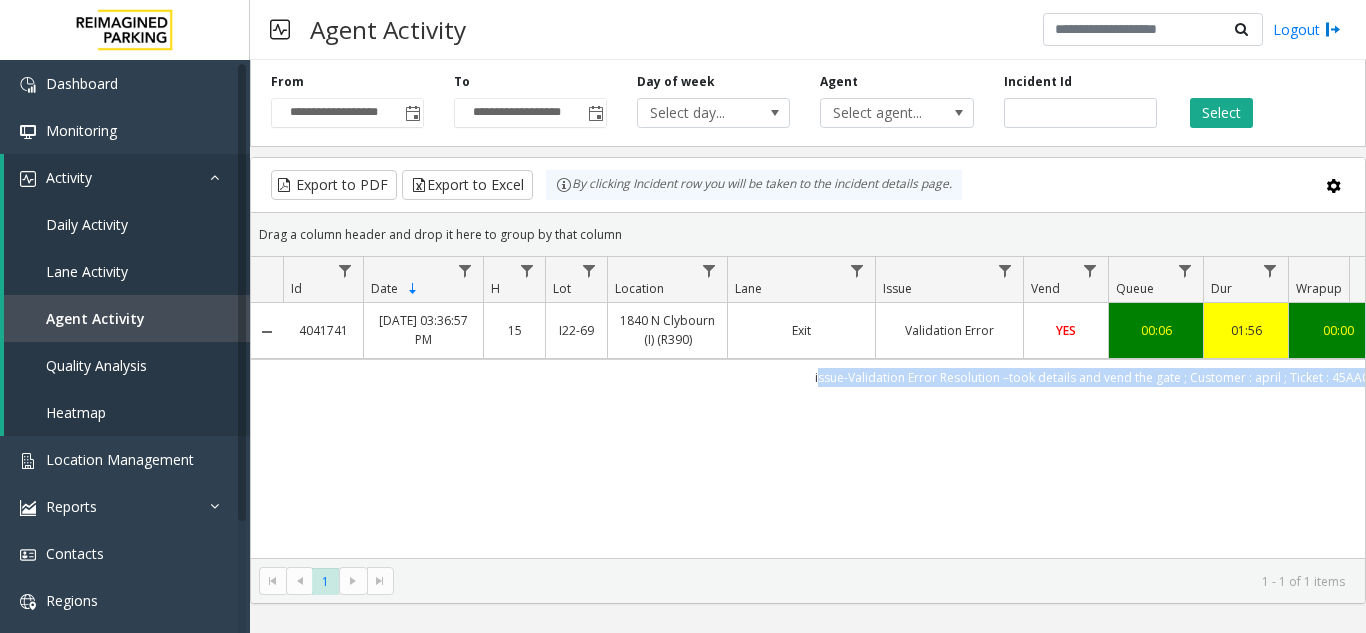 scroll, scrollTop: 0, scrollLeft: 138, axis: horizontal 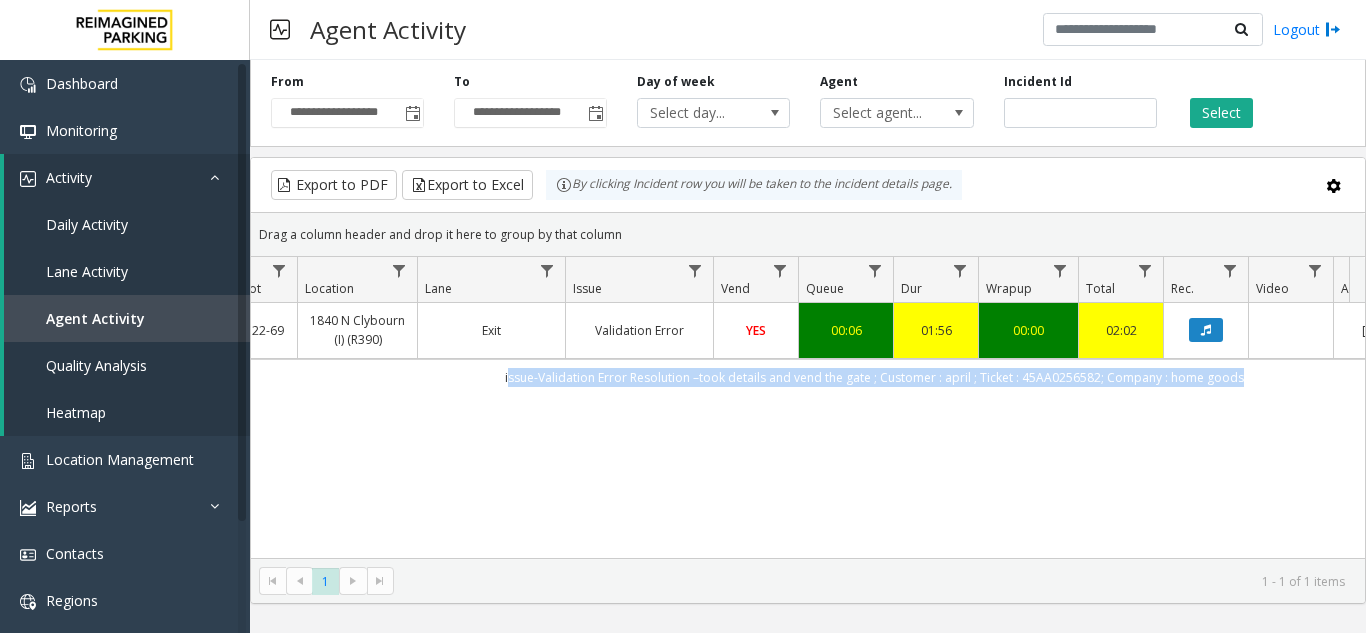 drag, startPoint x: 768, startPoint y: 376, endPoint x: 1353, endPoint y: 401, distance: 585.53394 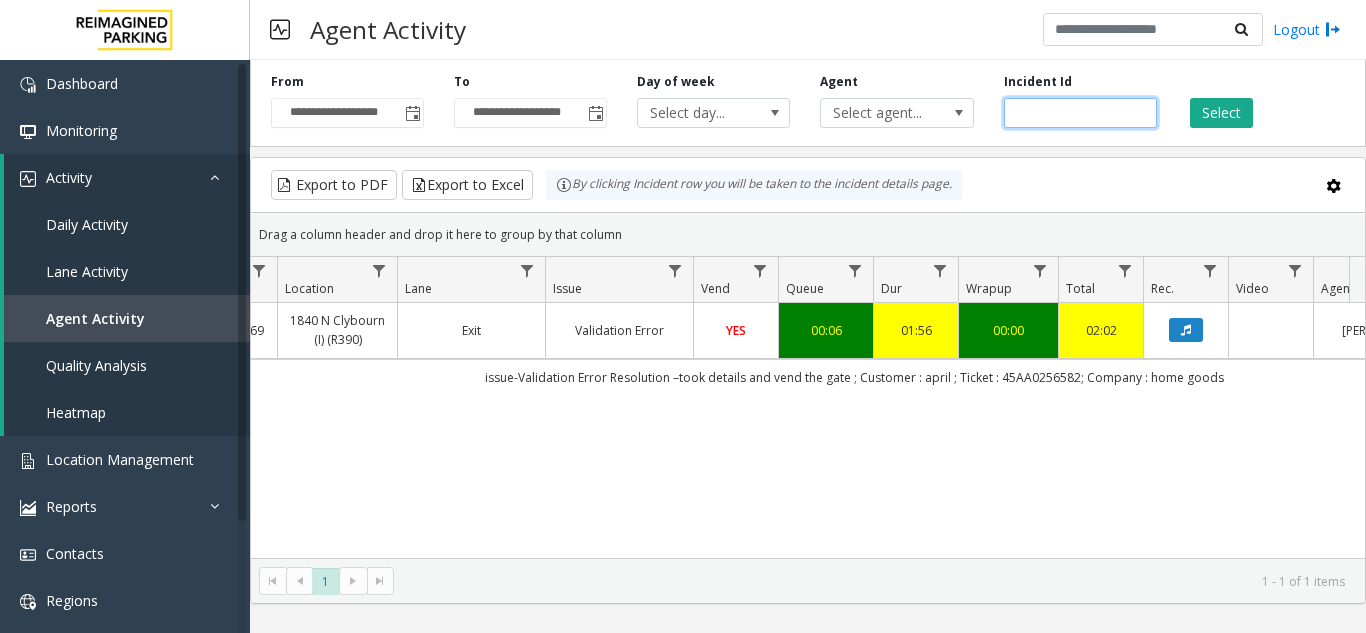 click on "*******" 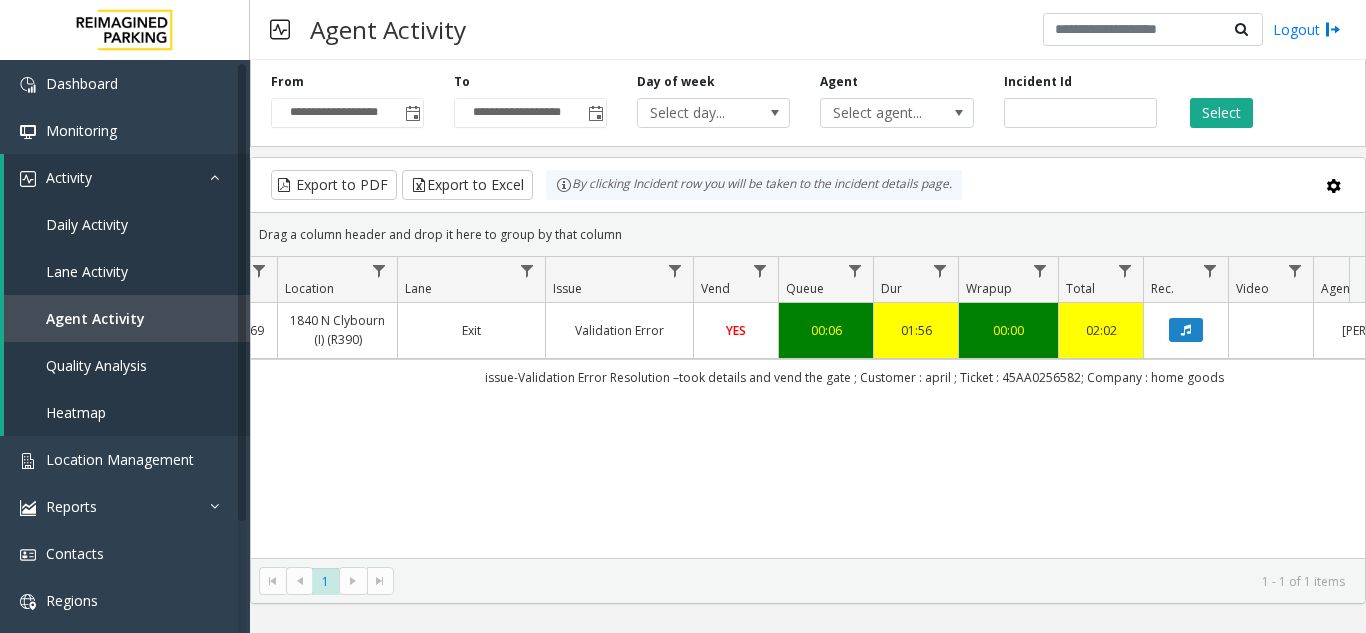 click on "4041741   [DATE] 03:36:57 PM
15   I22-69   1840 N Clybourn (I) (R390)   Exit   Validation Error   YES   00:06   01:56   00:00   02:02   Lehar [PERSON_NAME]    genesys   NO   issue-Validation Error
Resolution –took details and vend the gate ; Customer : april ; Ticket : 45AA0256582; Company  : home goods" 